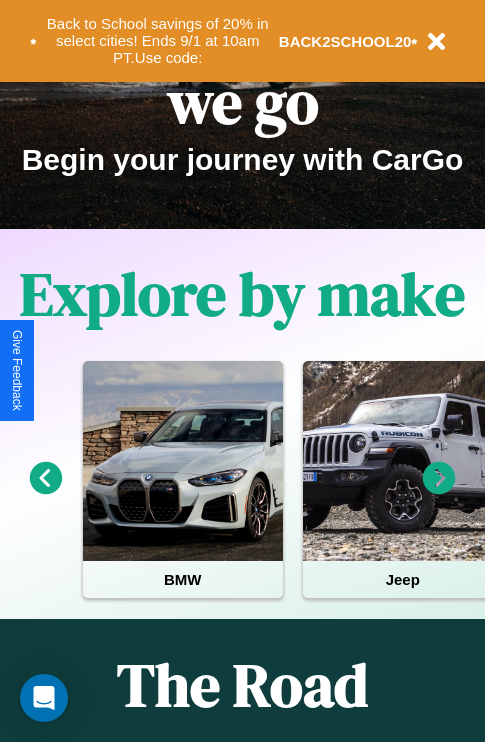 scroll, scrollTop: 308, scrollLeft: 0, axis: vertical 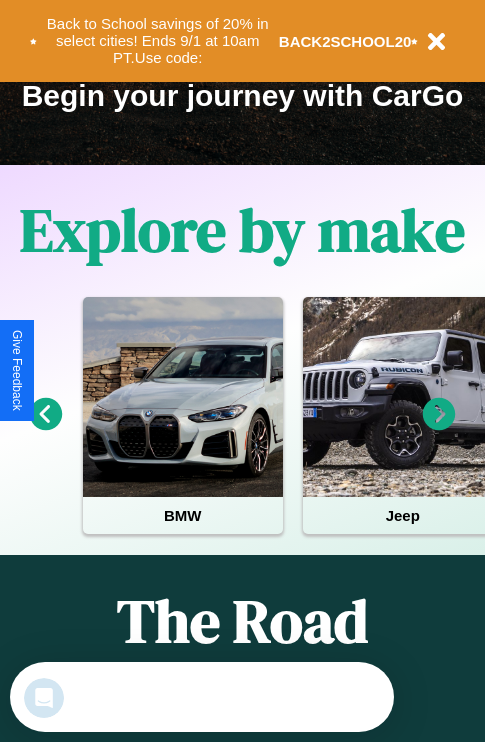 click 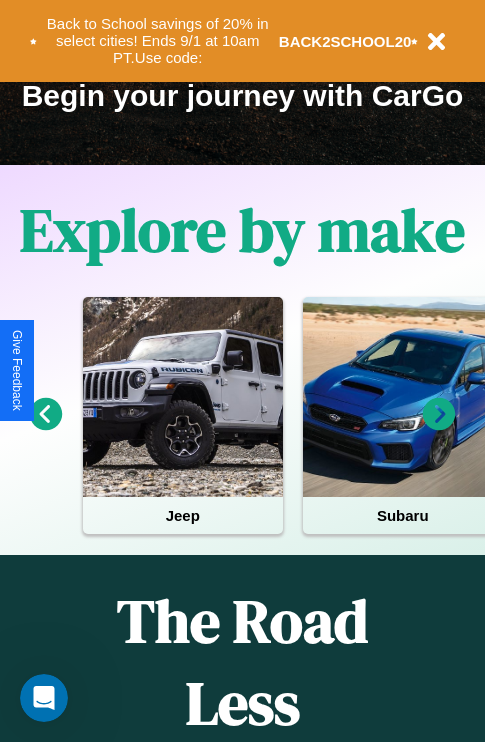 click 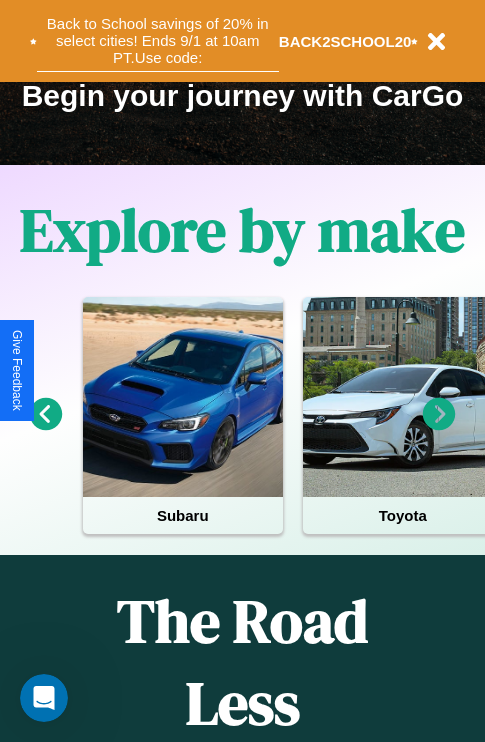click on "Back to School savings of 20% in select cities! Ends 9/1 at 10am PT.  Use code:" at bounding box center (158, 41) 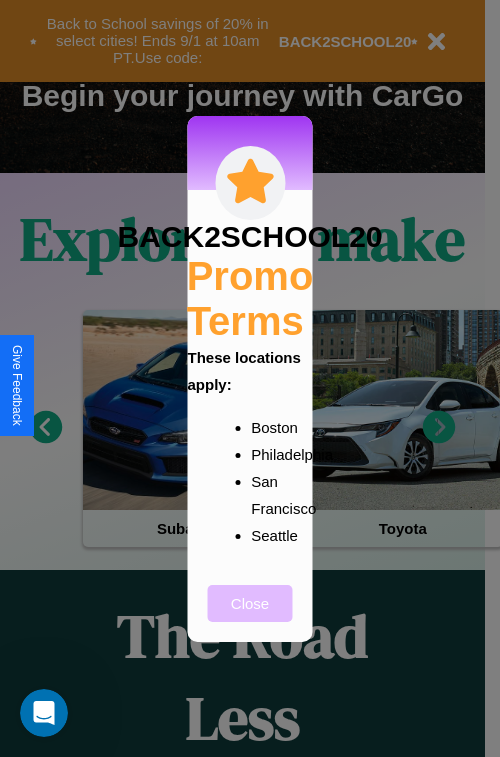 click on "Close" at bounding box center [250, 603] 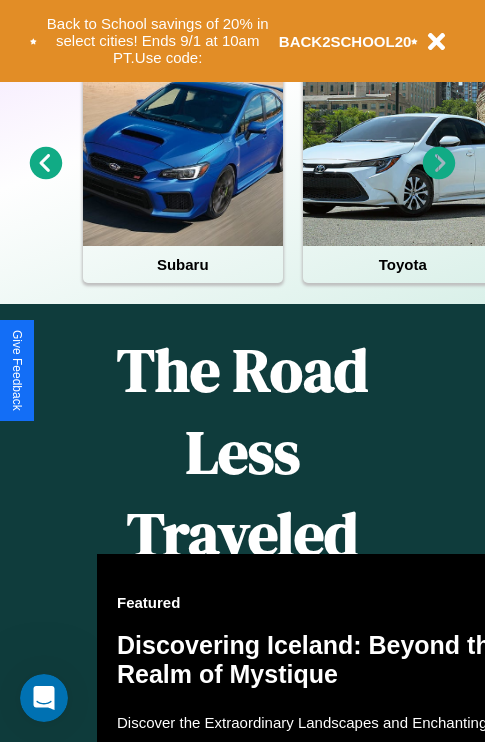 scroll, scrollTop: 1947, scrollLeft: 0, axis: vertical 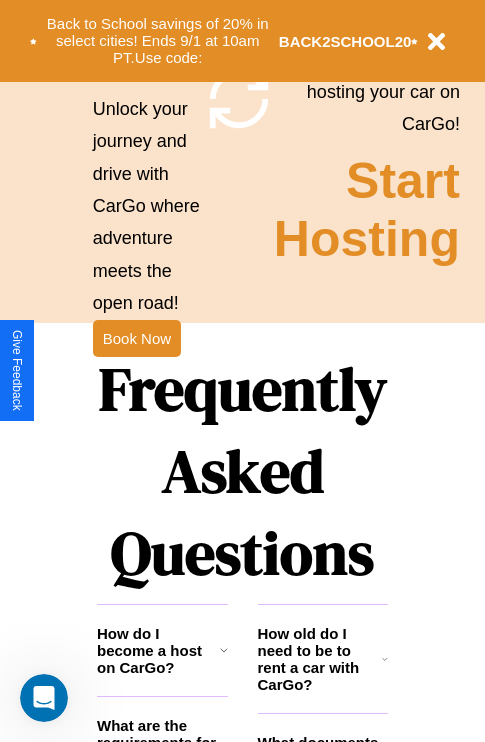 click on "Frequently Asked Questions" at bounding box center (242, 471) 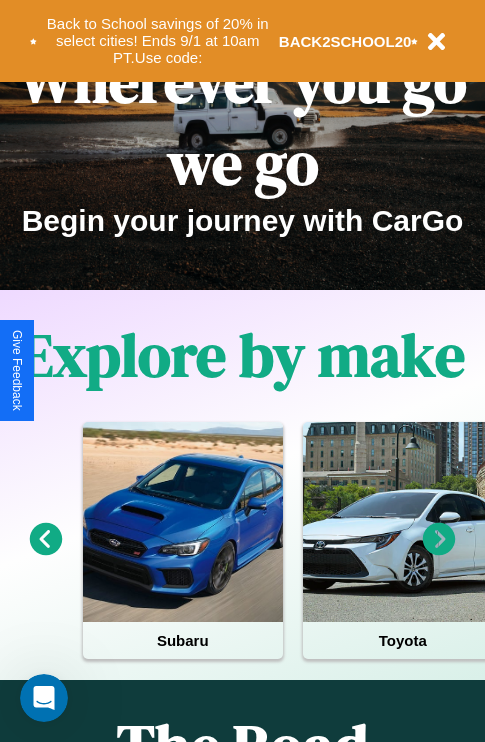 scroll, scrollTop: 0, scrollLeft: 0, axis: both 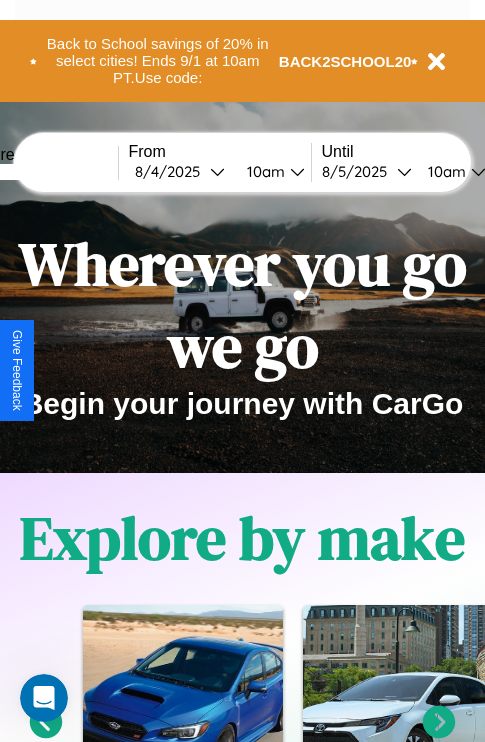 click at bounding box center (43, 172) 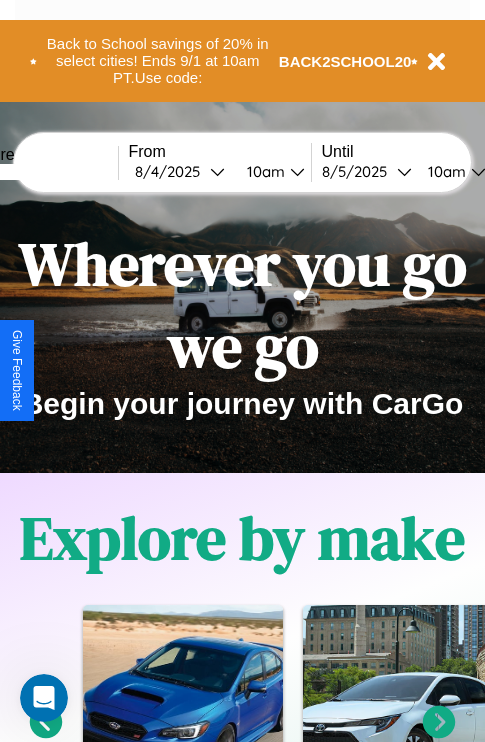 type on "*****" 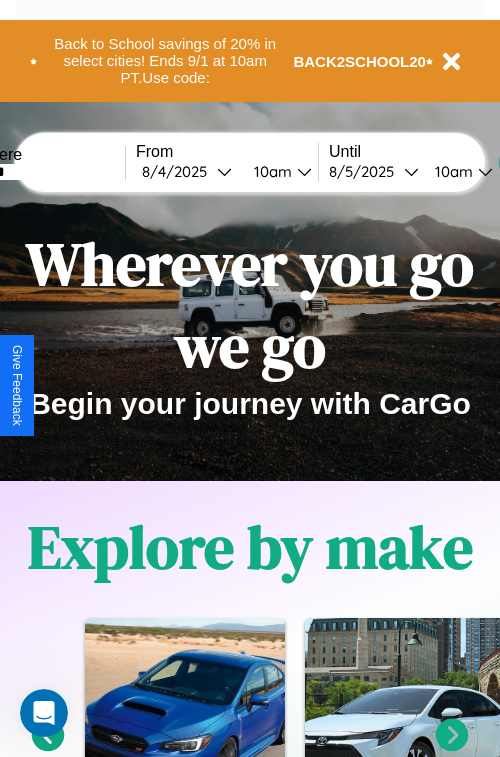 select on "*" 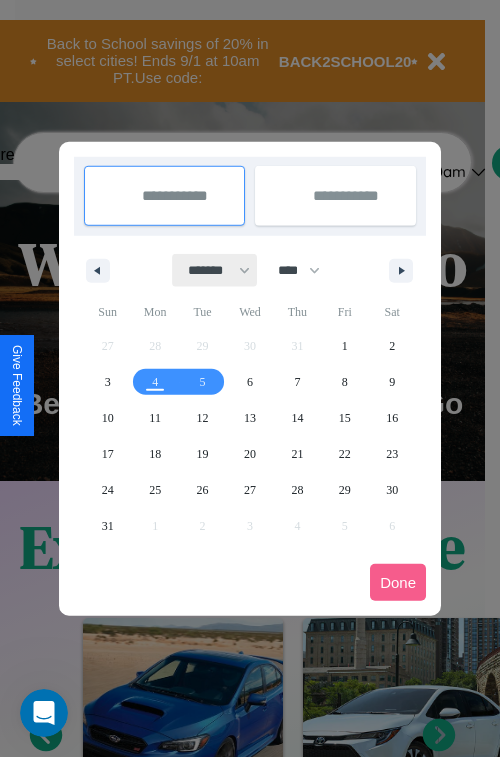 click on "******* ******** ***** ***** *** **** **** ****** ********* ******* ******** ********" at bounding box center [215, 270] 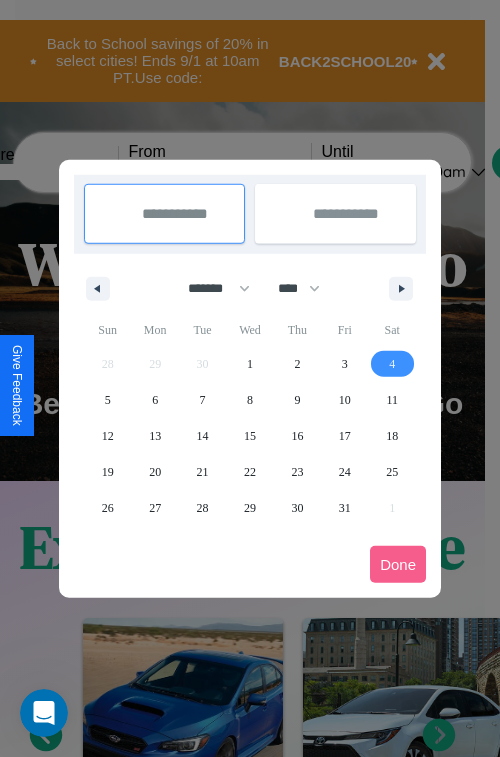 click on "4" at bounding box center [392, 364] 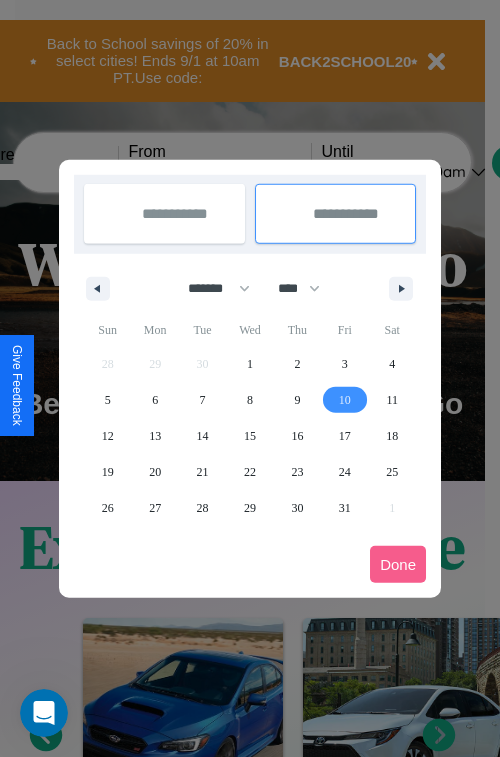 click on "10" at bounding box center [345, 400] 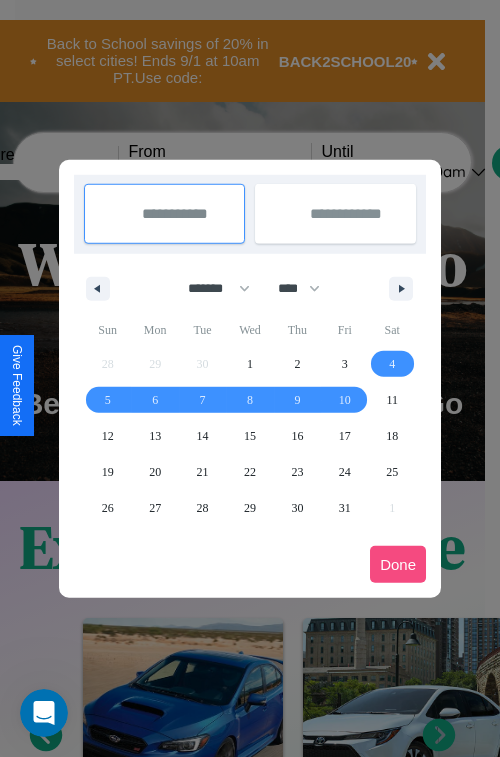 click on "Done" at bounding box center (398, 564) 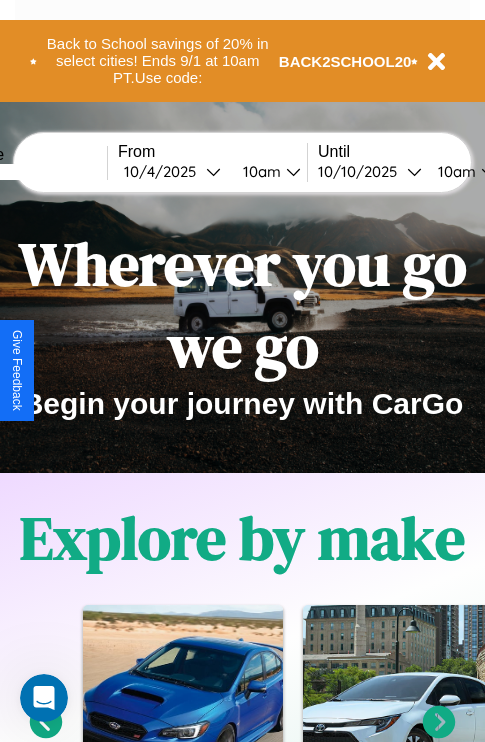 scroll, scrollTop: 0, scrollLeft: 78, axis: horizontal 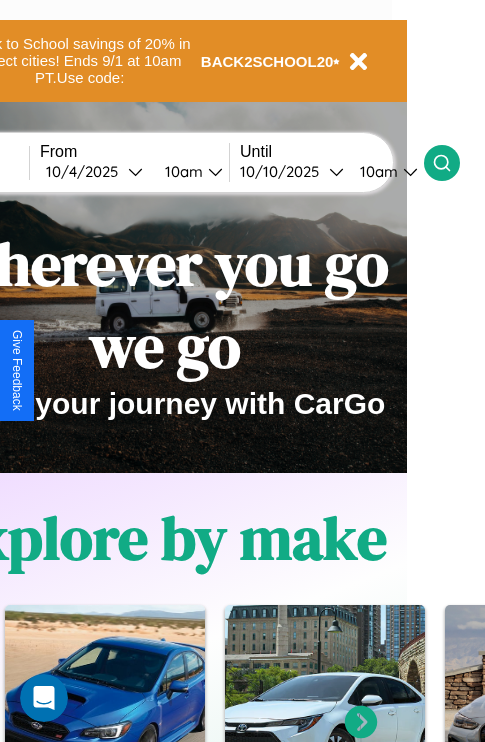 click 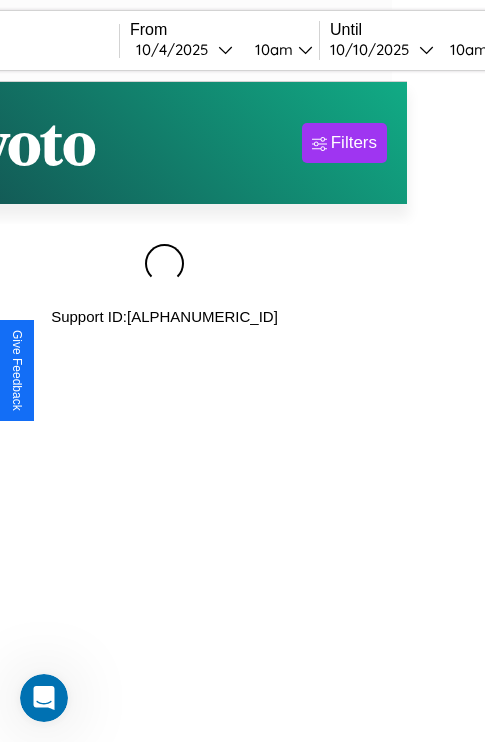 scroll, scrollTop: 0, scrollLeft: 0, axis: both 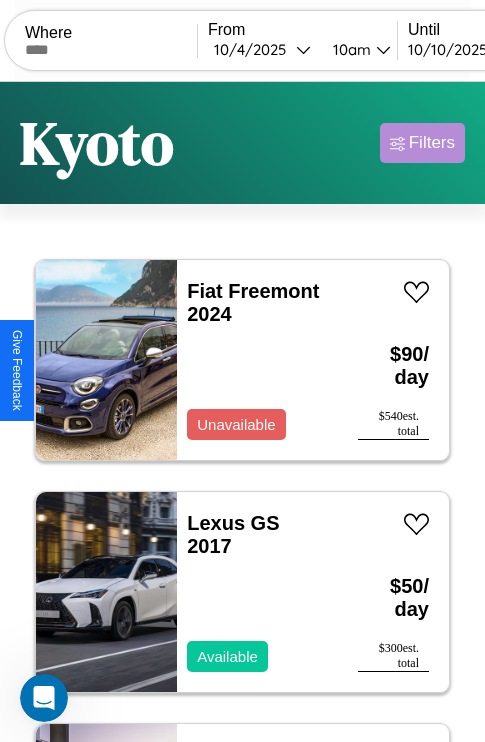 click on "Filters" at bounding box center [432, 143] 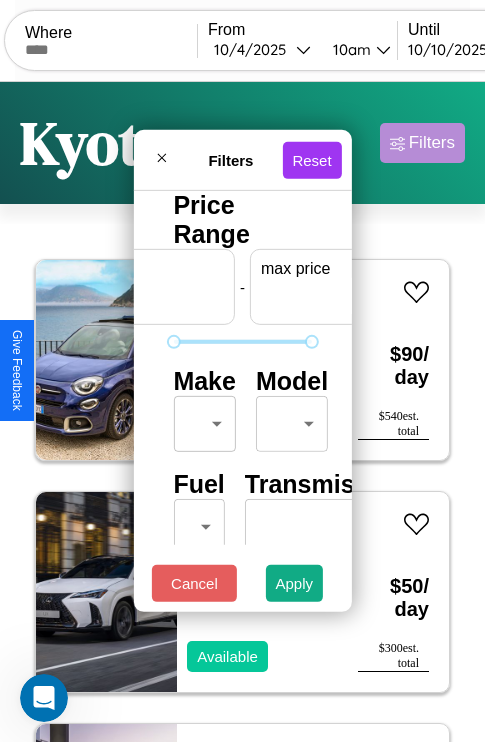 scroll, scrollTop: 0, scrollLeft: 124, axis: horizontal 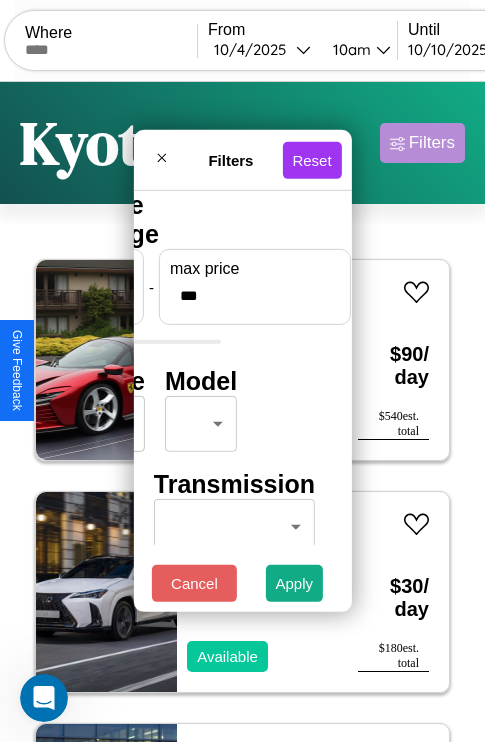 type on "***" 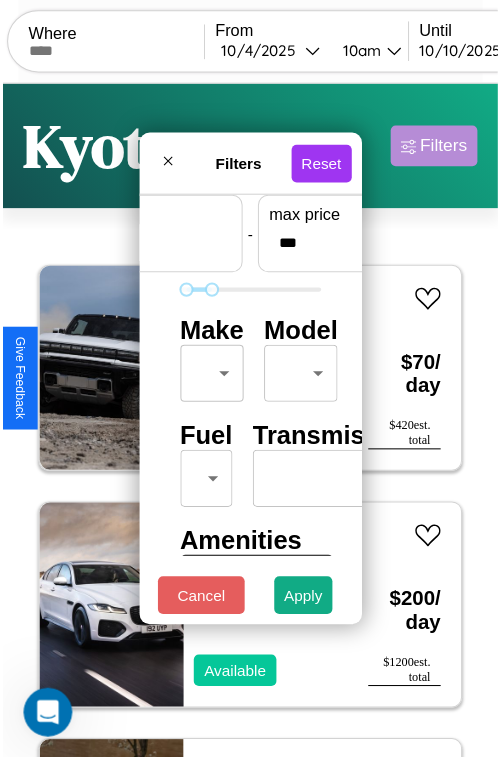 scroll, scrollTop: 59, scrollLeft: 0, axis: vertical 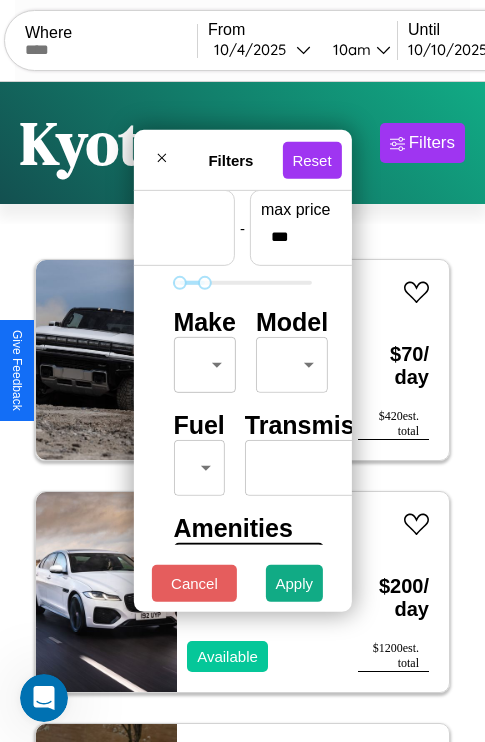 type on "**" 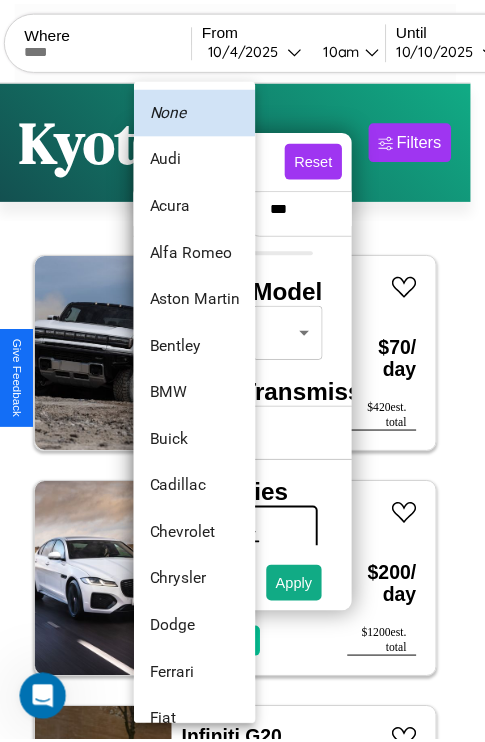 scroll, scrollTop: 182, scrollLeft: 0, axis: vertical 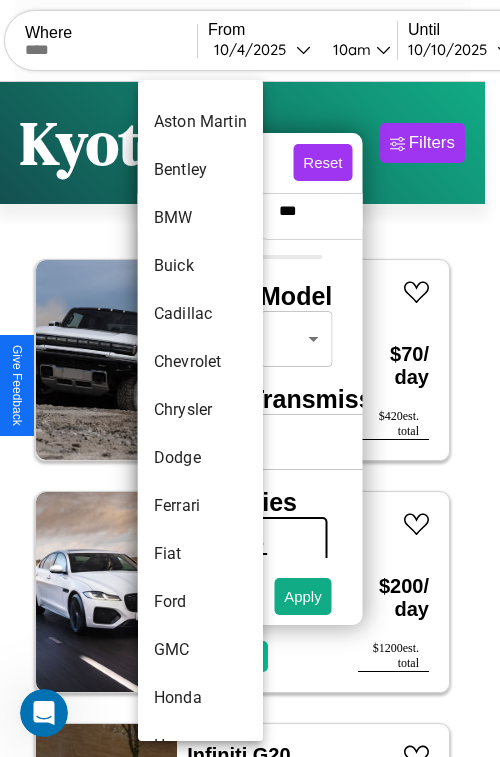 click on "Chrysler" at bounding box center [200, 410] 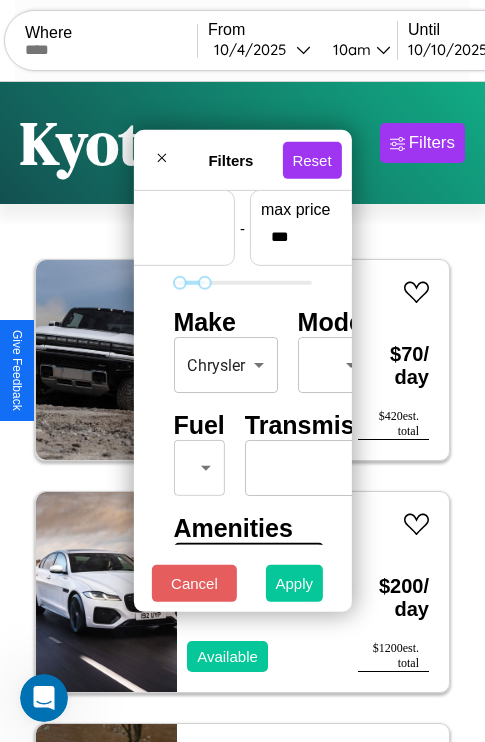 click on "Apply" at bounding box center (295, 583) 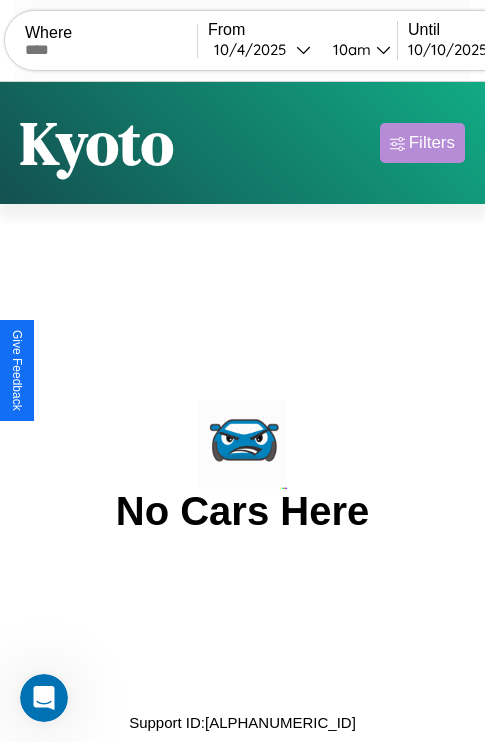 click on "Filters" at bounding box center [432, 143] 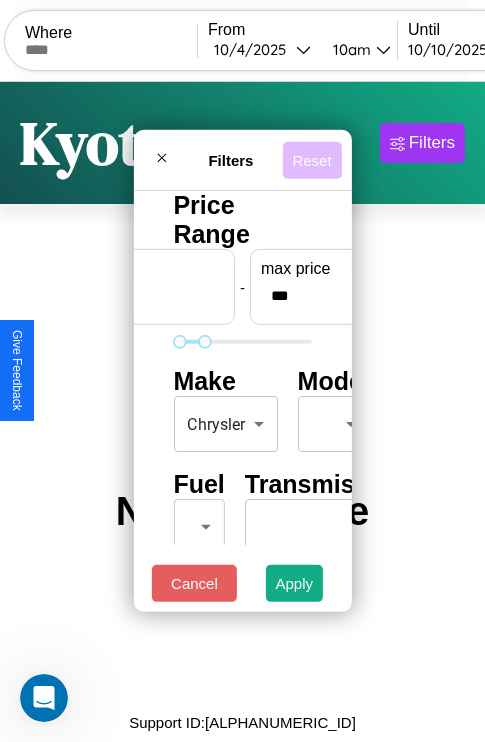 click on "Reset" at bounding box center [311, 159] 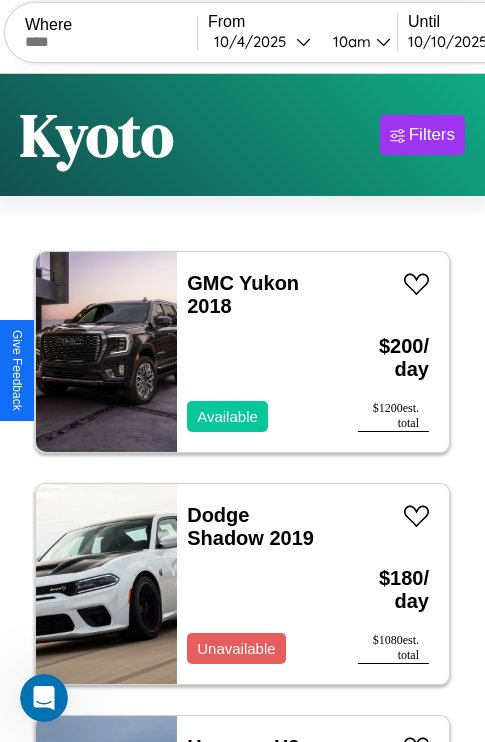 scroll, scrollTop: 95, scrollLeft: 0, axis: vertical 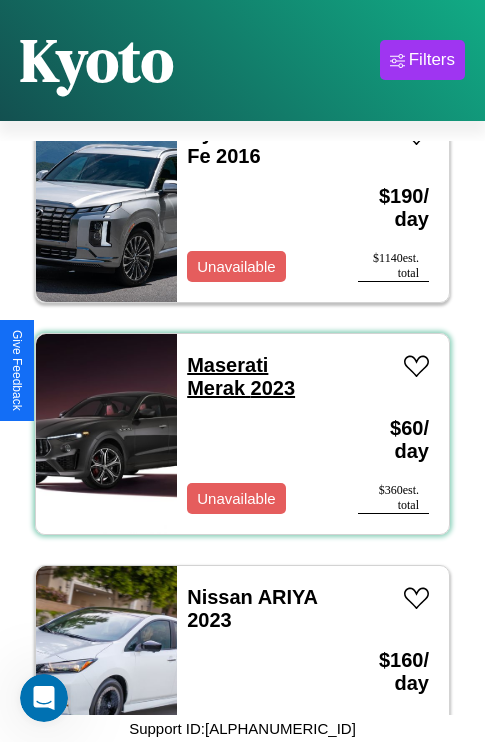 click on "Maserati   Merak   2023" at bounding box center [241, 376] 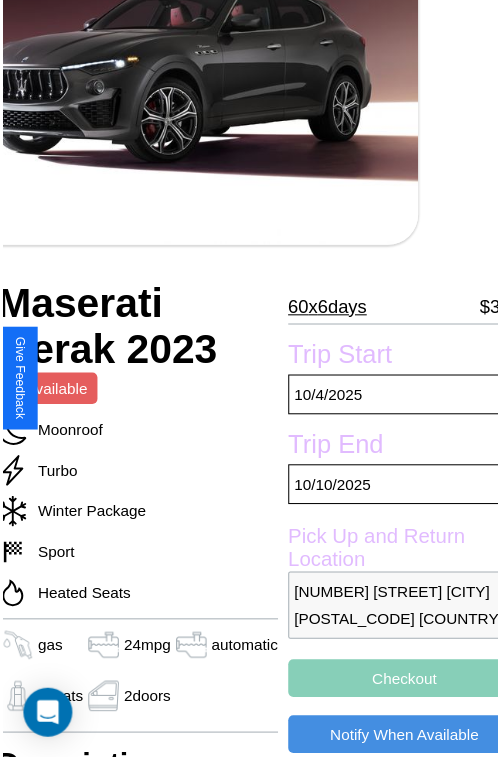 scroll, scrollTop: 218, scrollLeft: 84, axis: both 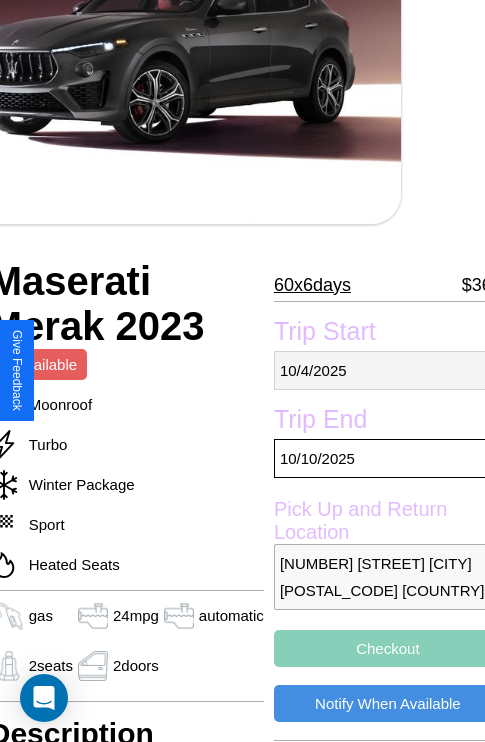 click on "10 / 4 / 2025" at bounding box center [388, 370] 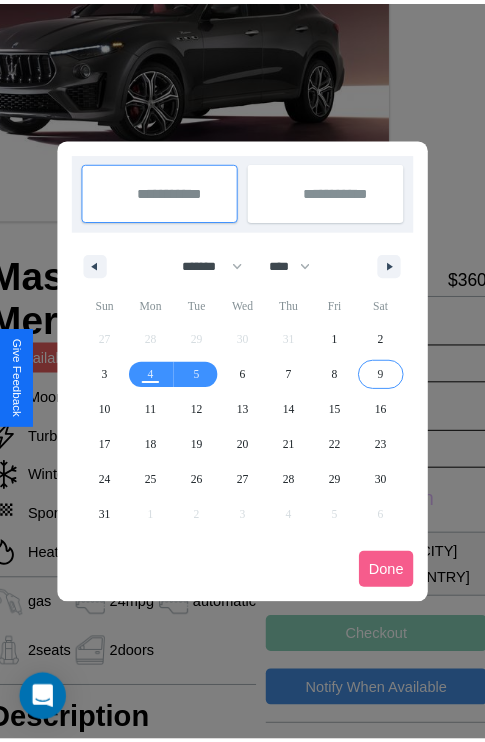 scroll, scrollTop: 0, scrollLeft: 84, axis: horizontal 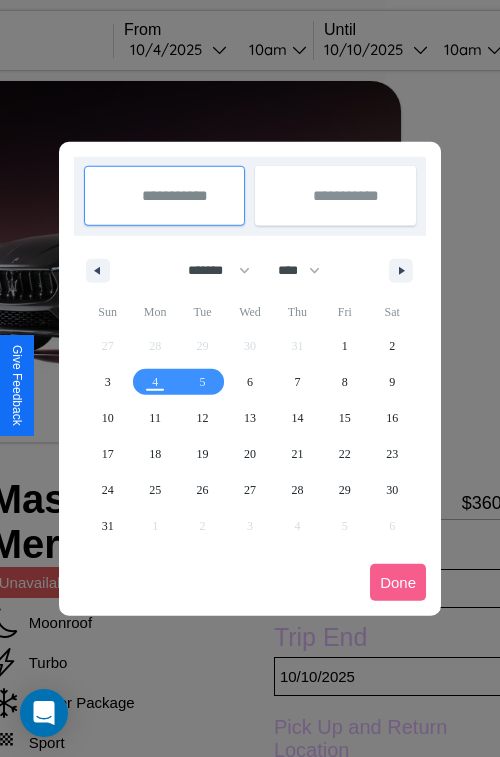 click at bounding box center (250, 378) 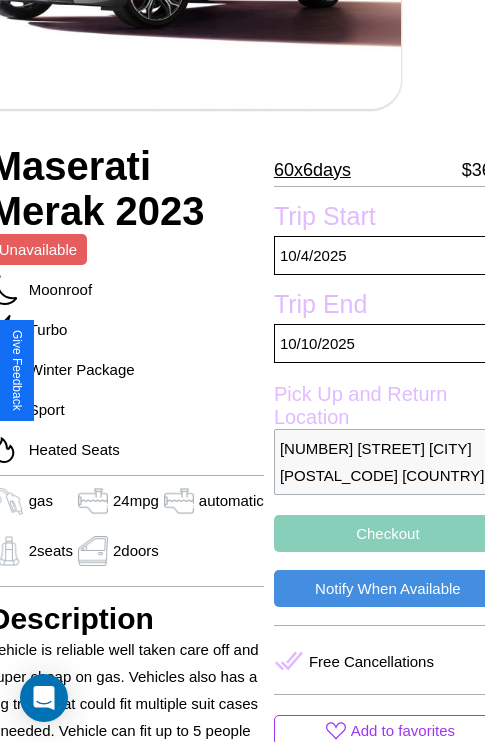 scroll, scrollTop: 424, scrollLeft: 84, axis: both 